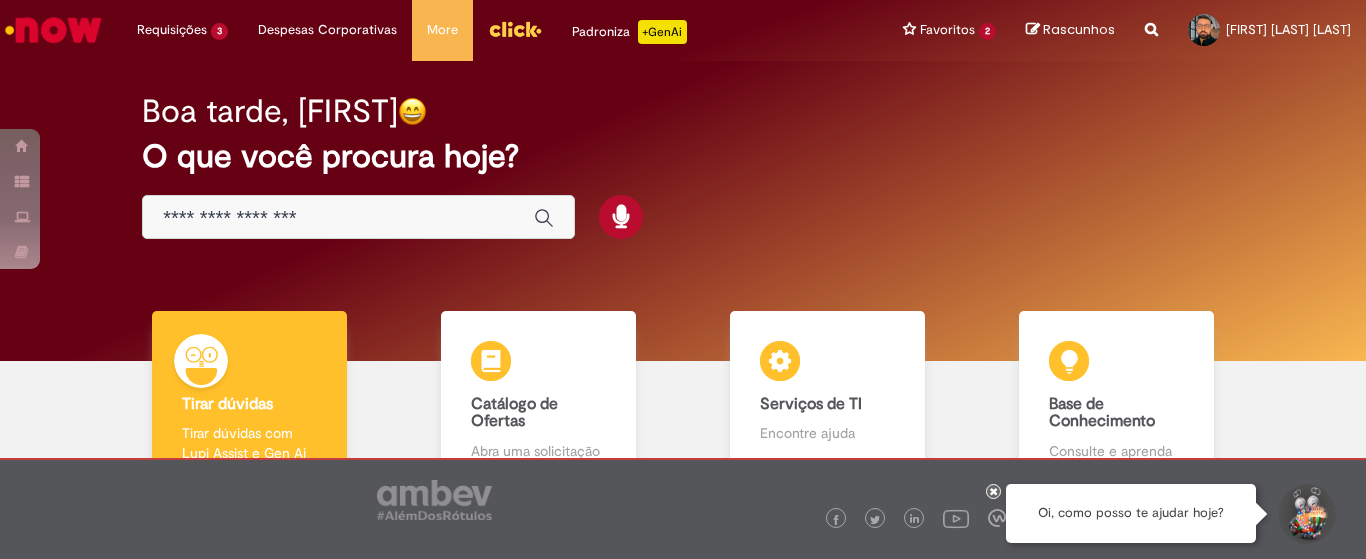 scroll, scrollTop: 0, scrollLeft: 0, axis: both 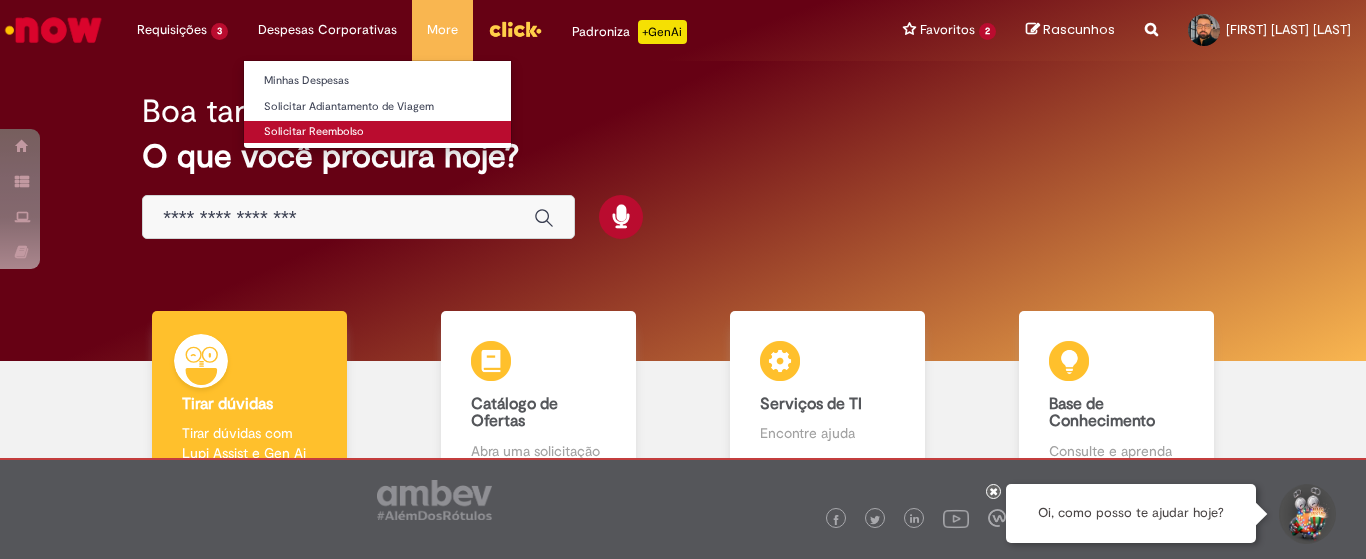 click on "Solicitar Reembolso" at bounding box center (377, 132) 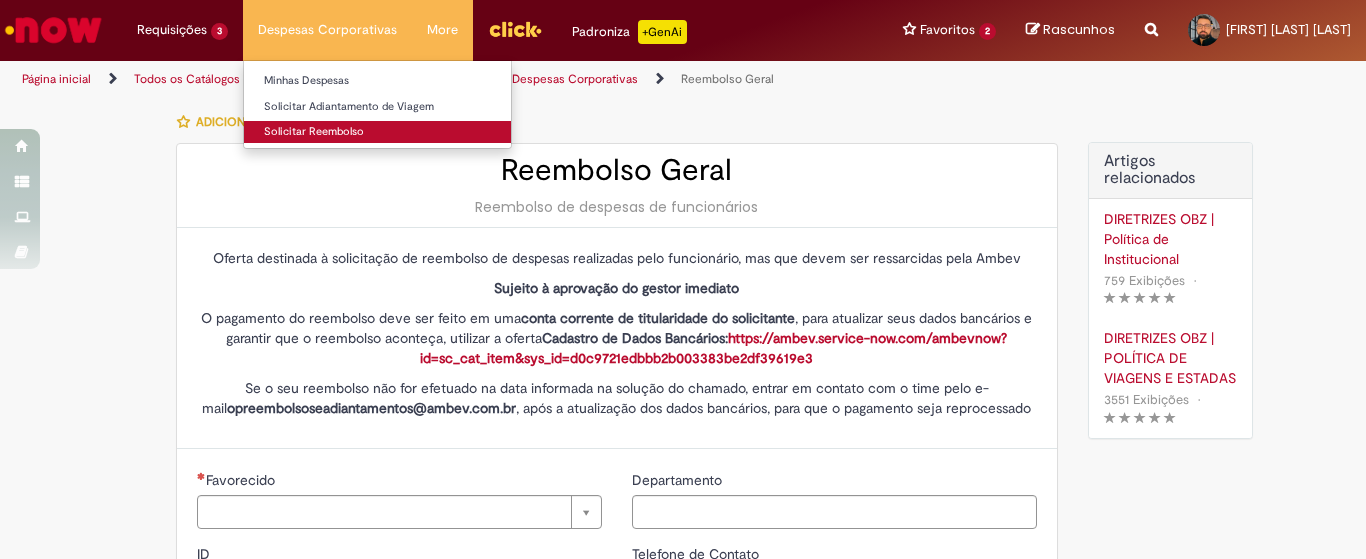 type on "********" 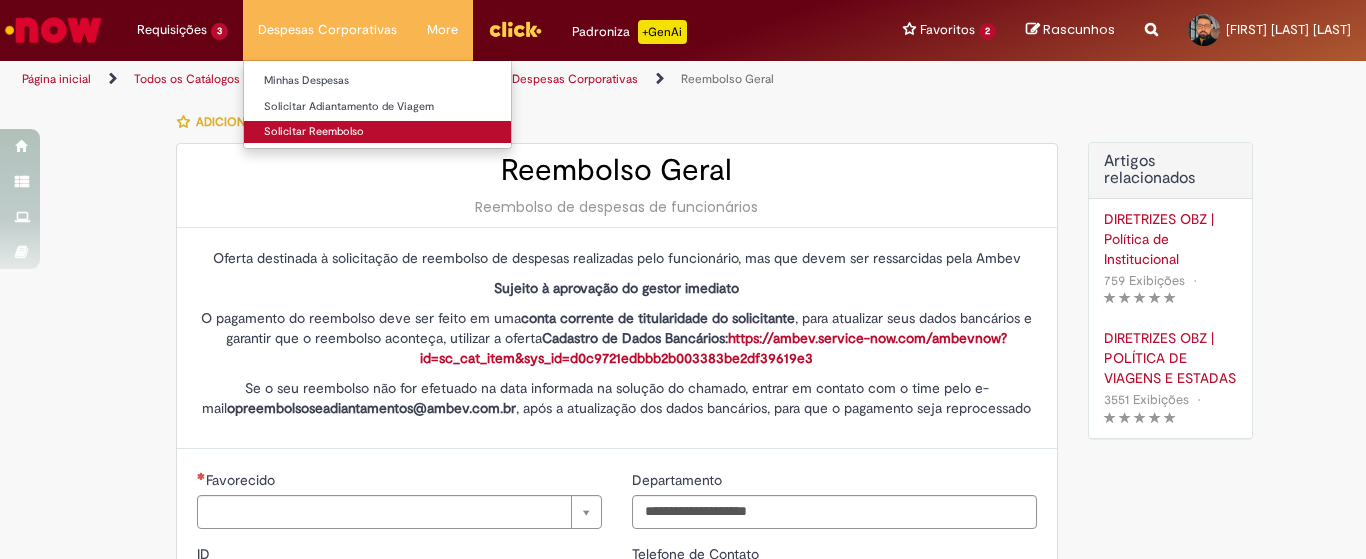 type on "**********" 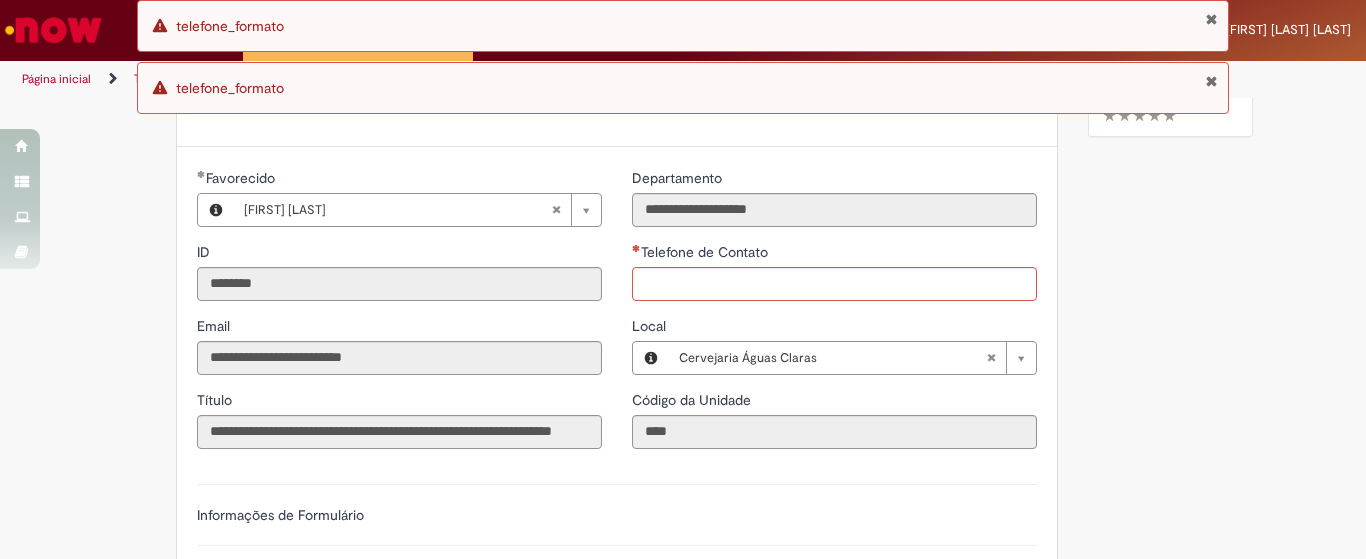 scroll, scrollTop: 339, scrollLeft: 0, axis: vertical 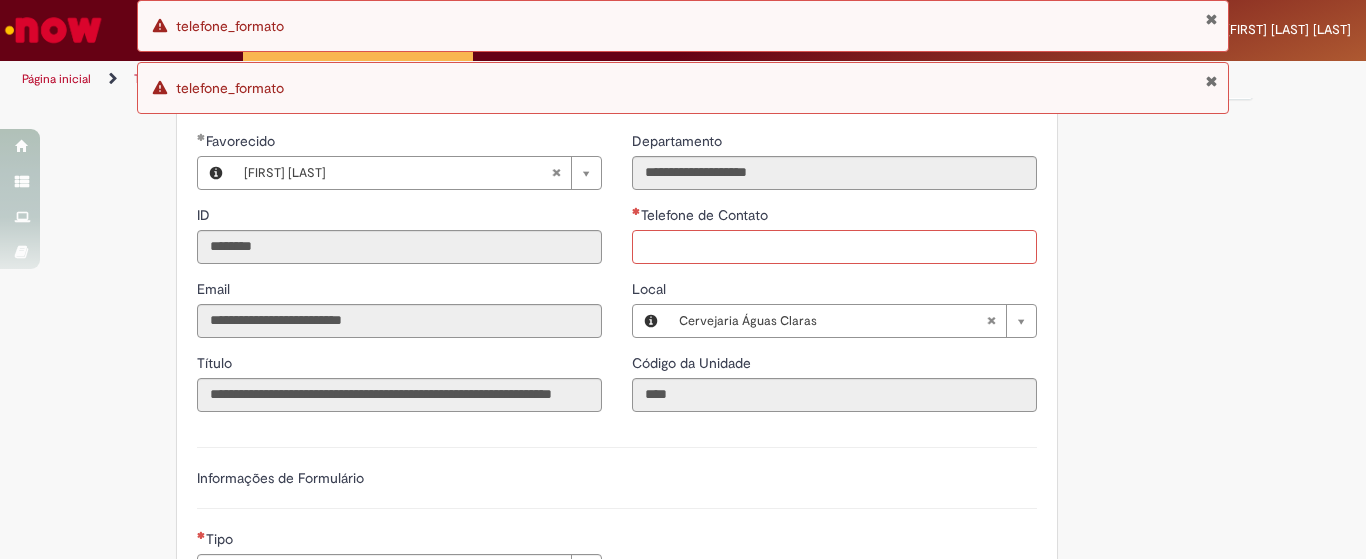click on "Telefone de Contato" at bounding box center [834, 247] 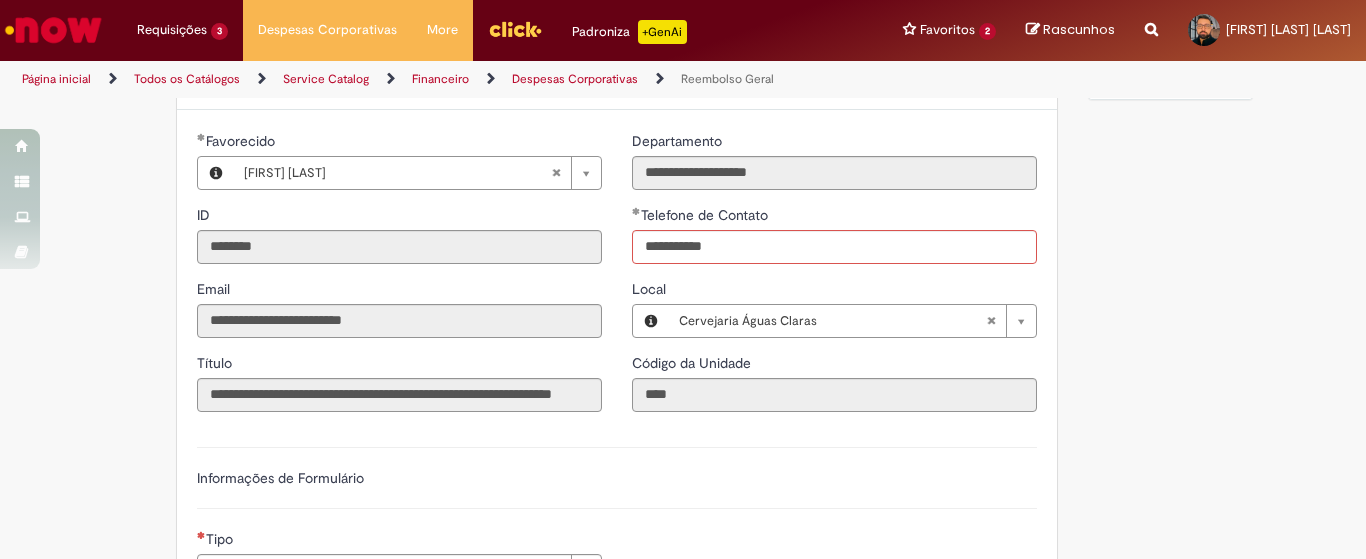 type on "**********" 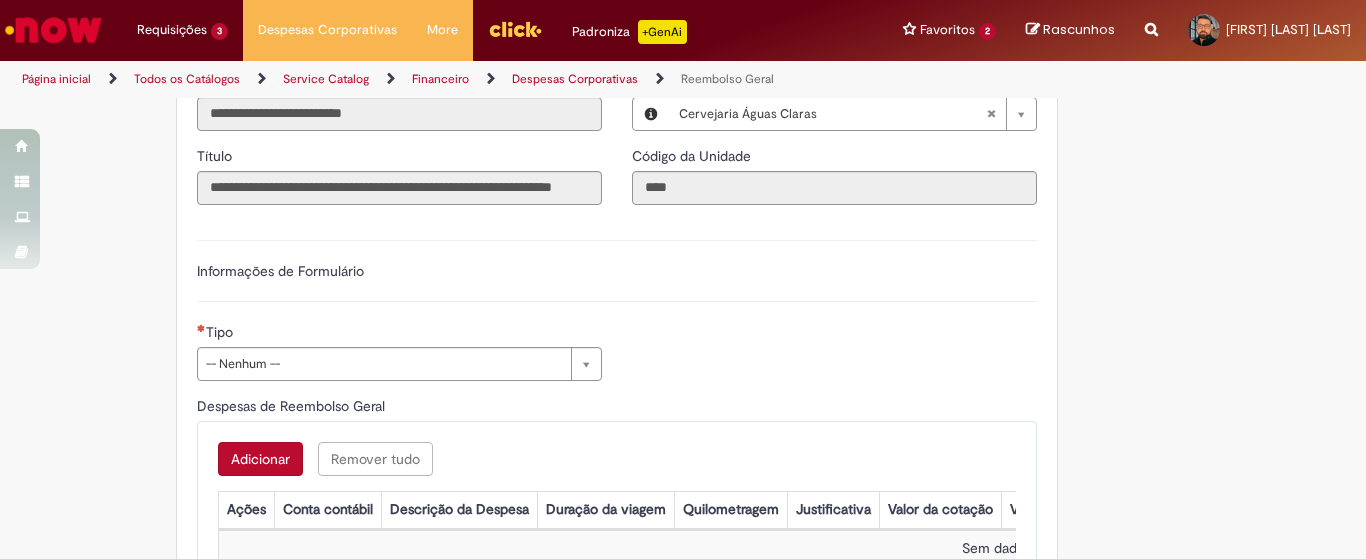 scroll, scrollTop: 552, scrollLeft: 0, axis: vertical 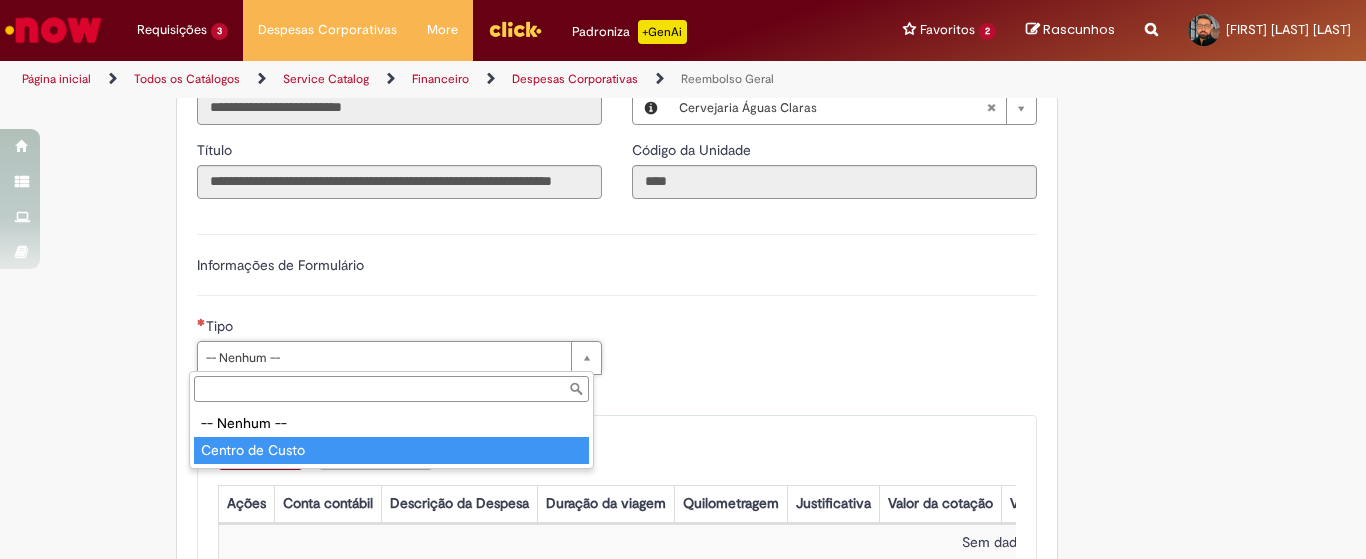 type on "**********" 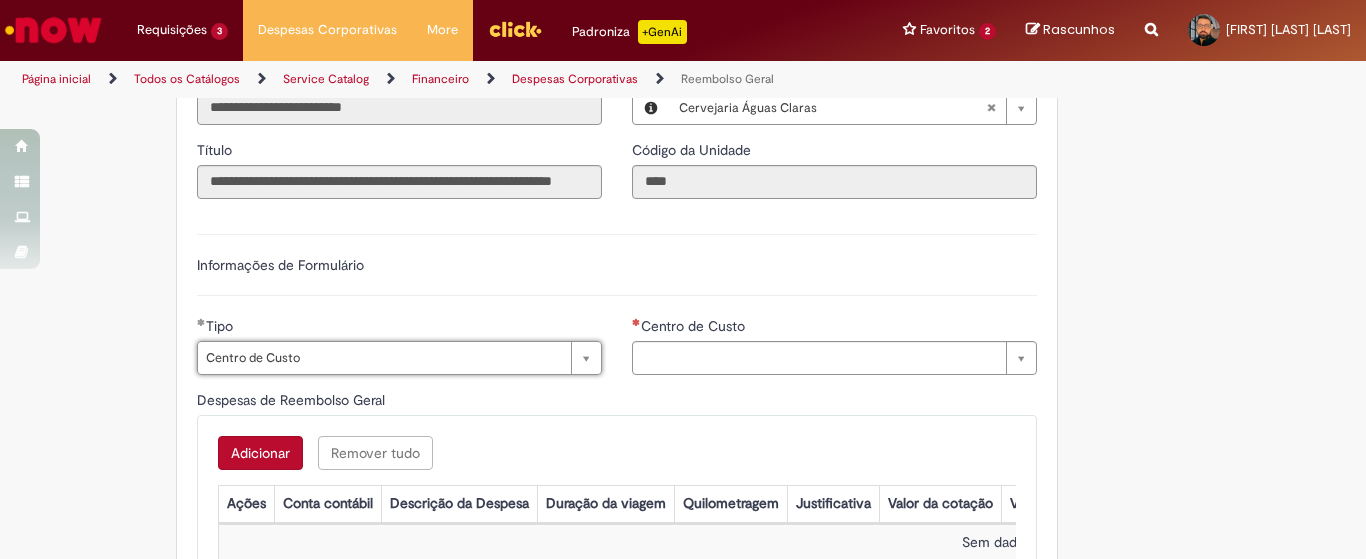type on "**********" 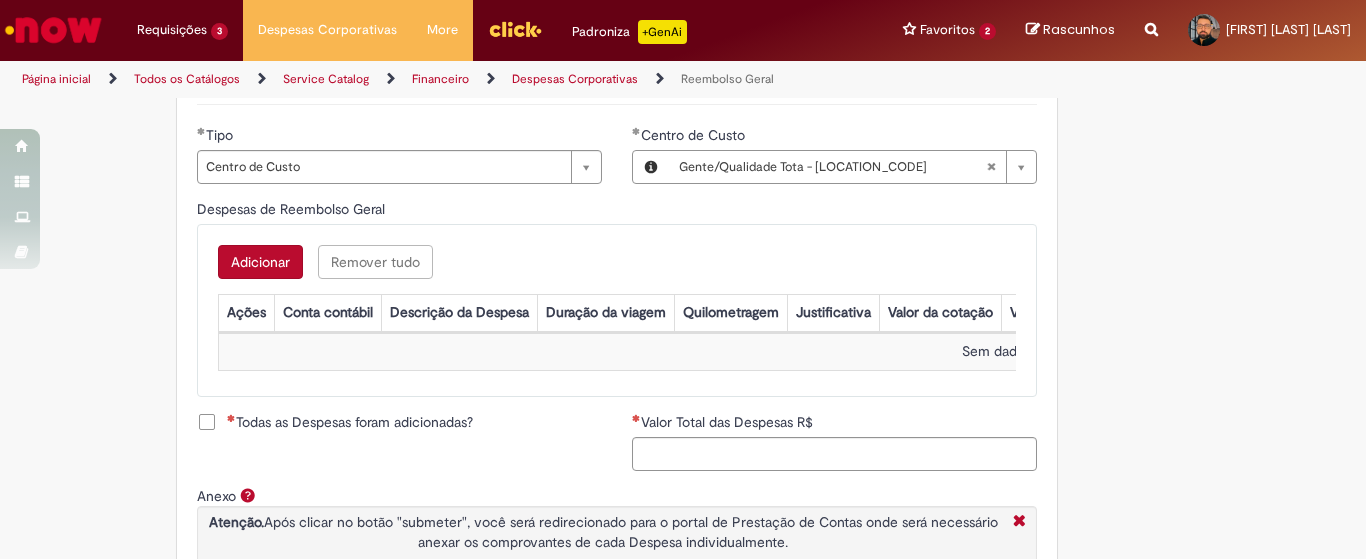 scroll, scrollTop: 753, scrollLeft: 0, axis: vertical 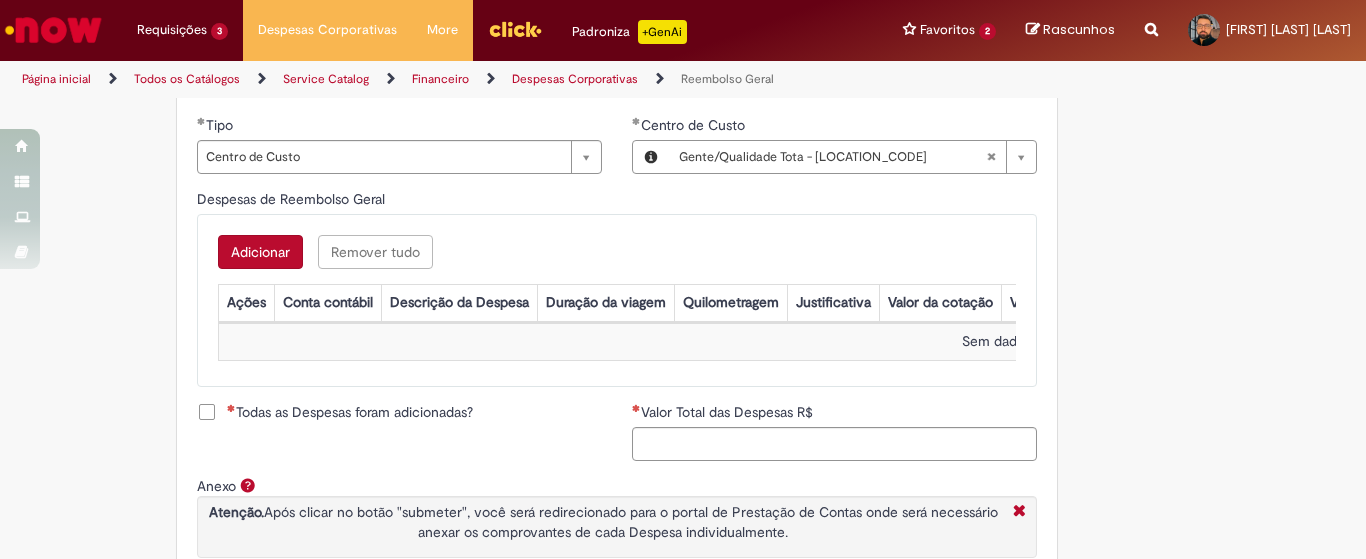 click on "Adicionar" at bounding box center (260, 252) 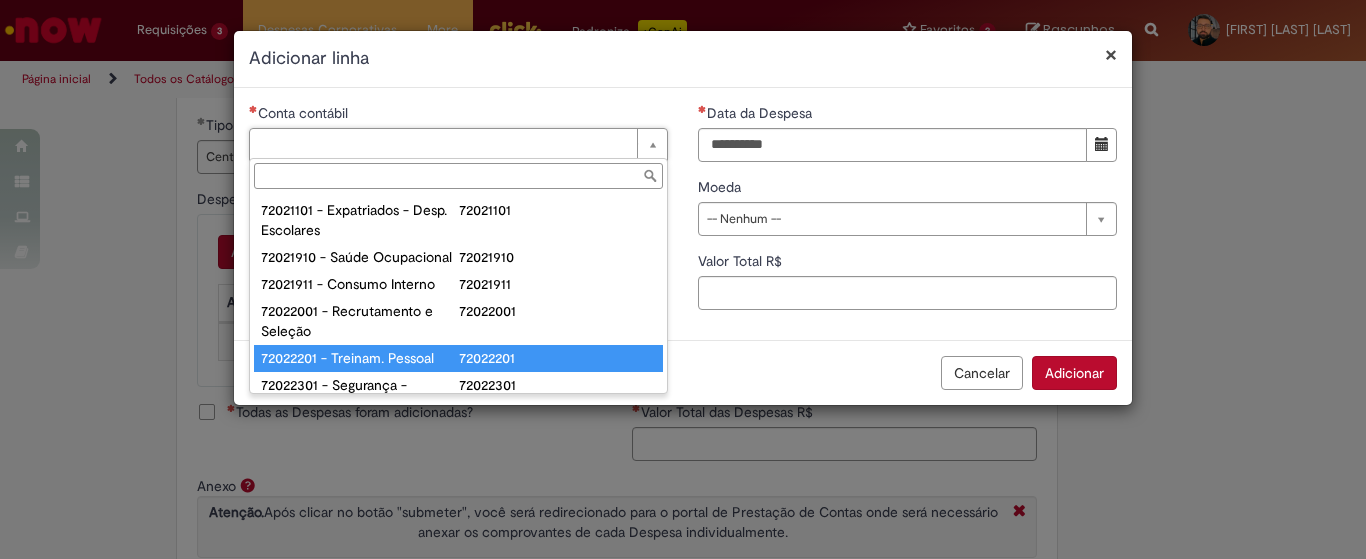 type on "**********" 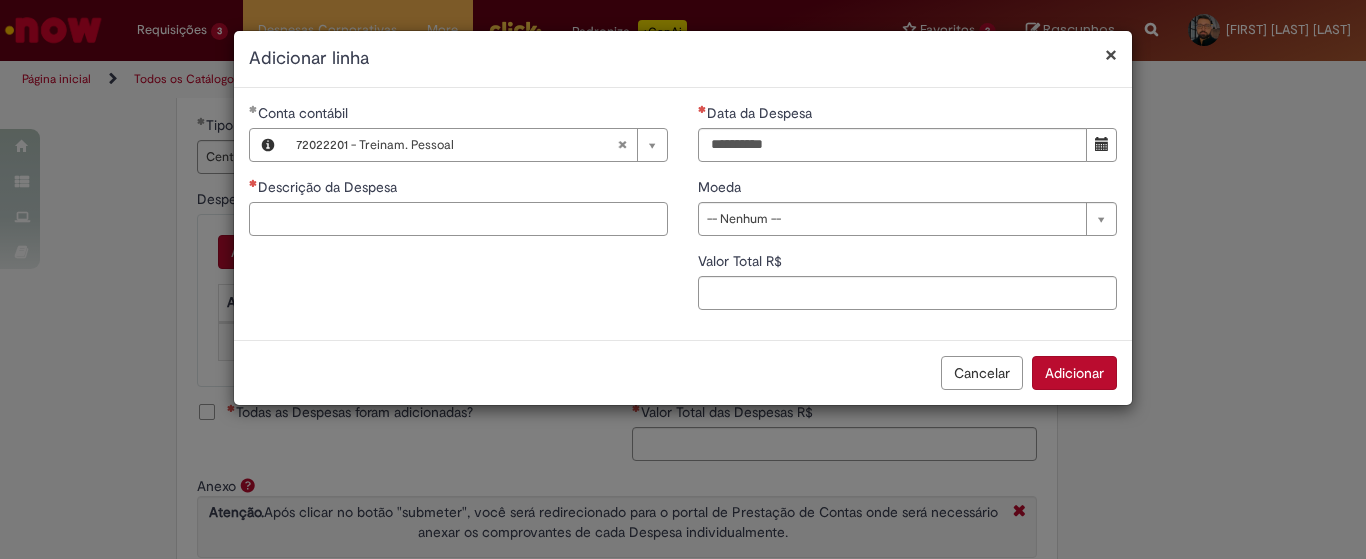 click on "Descrição da Despesa" at bounding box center [458, 219] 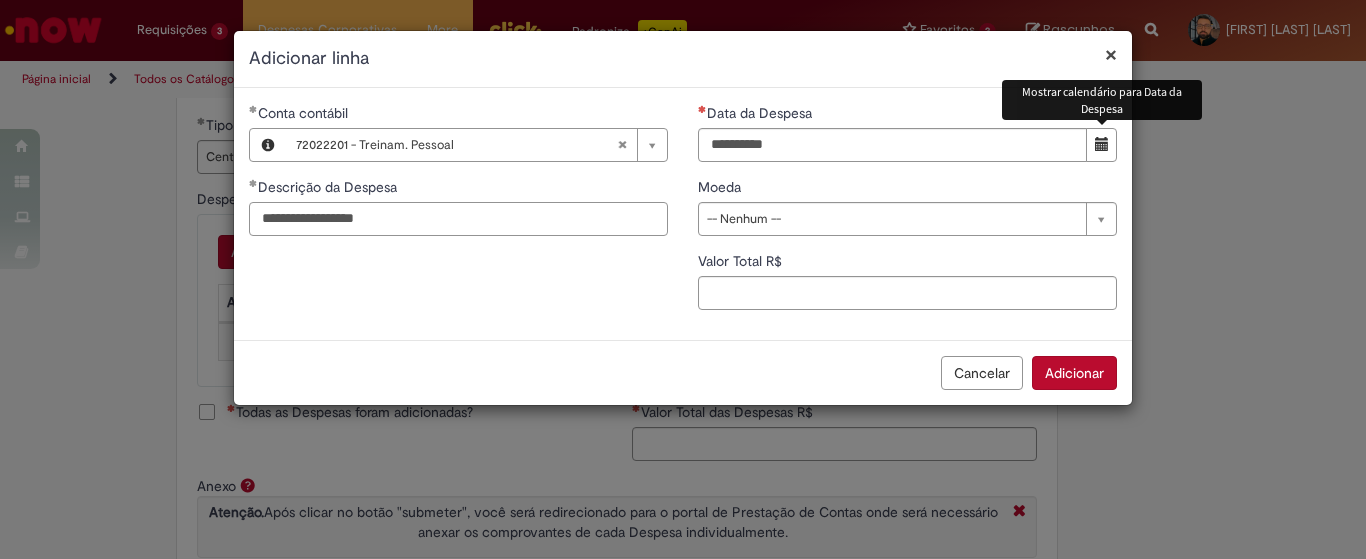 type on "**********" 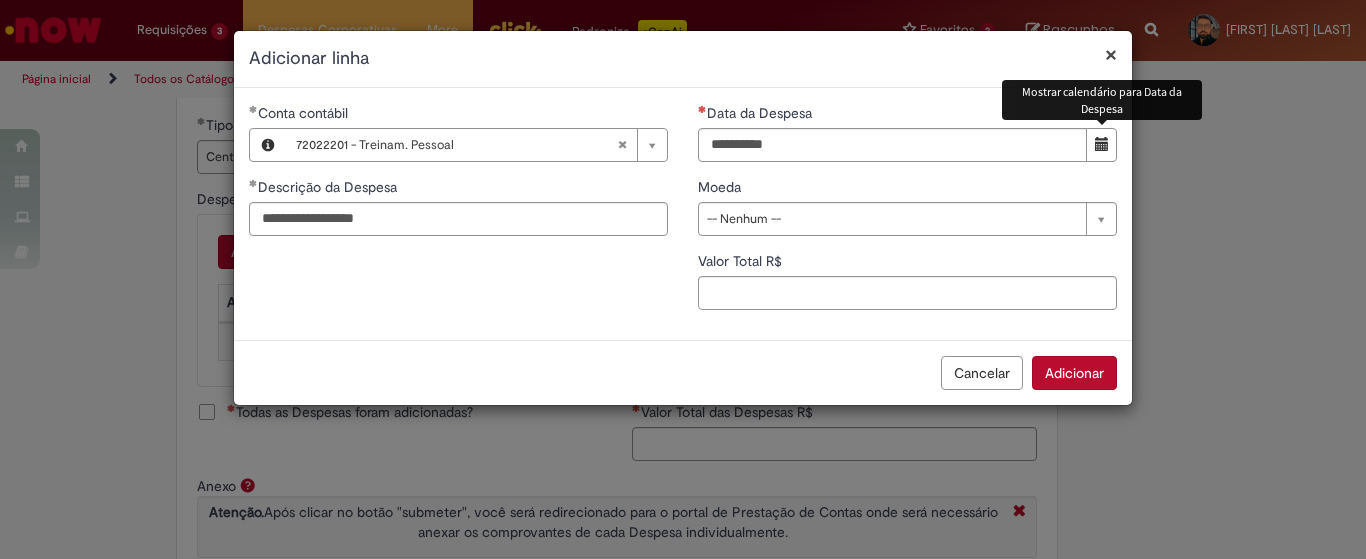 click at bounding box center [1101, 145] 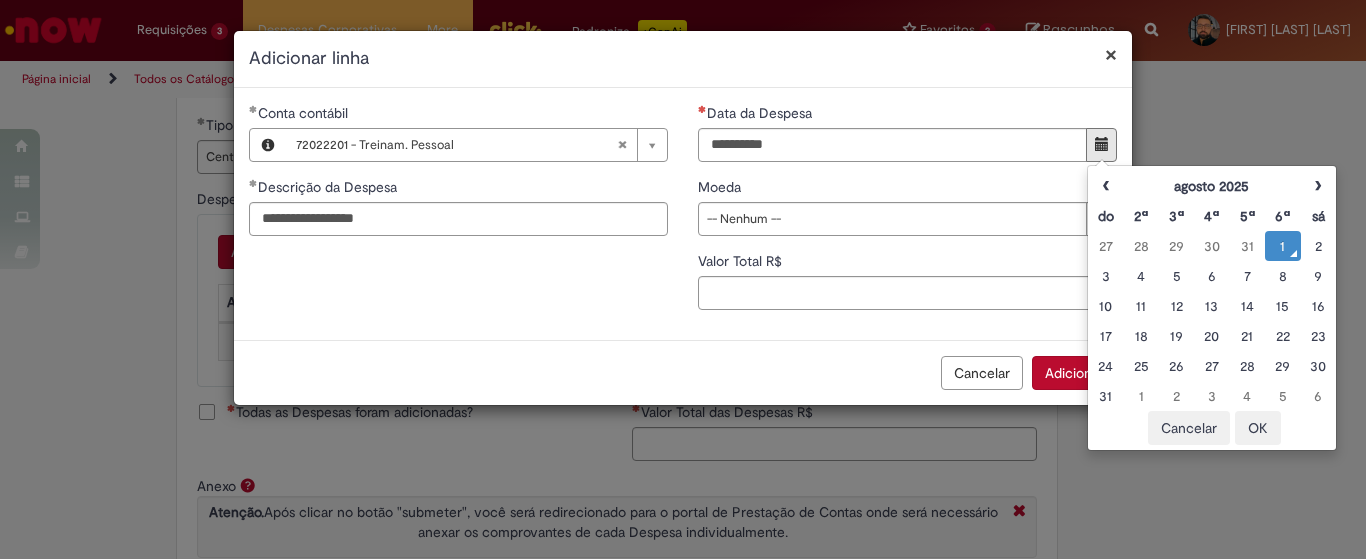 click on "1" at bounding box center [1282, 246] 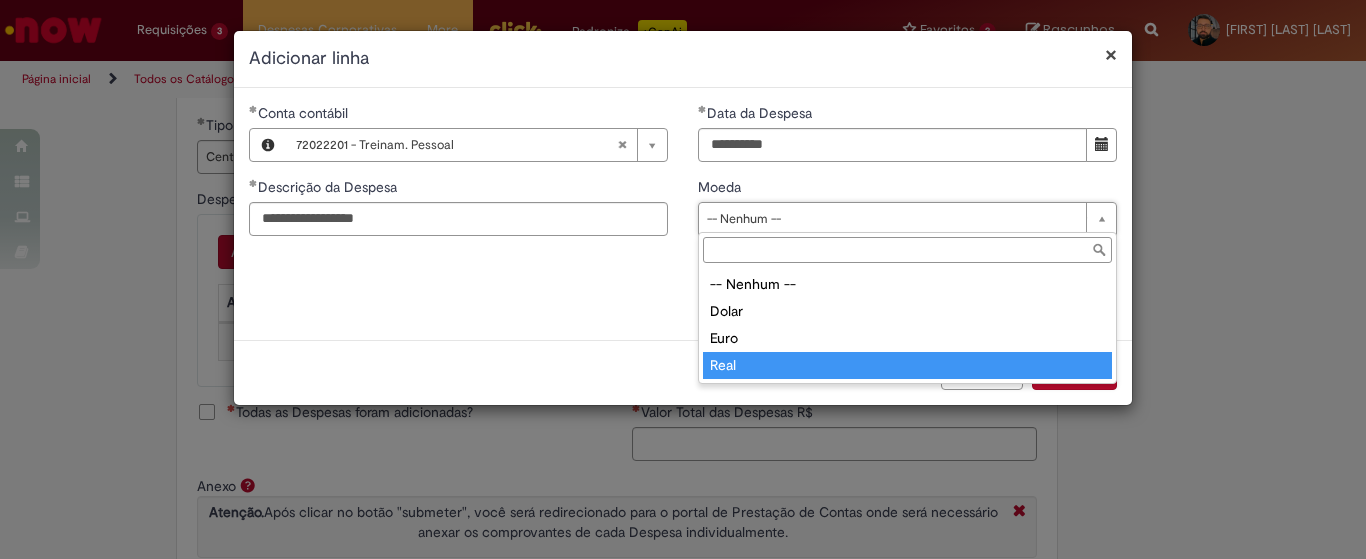 type on "****" 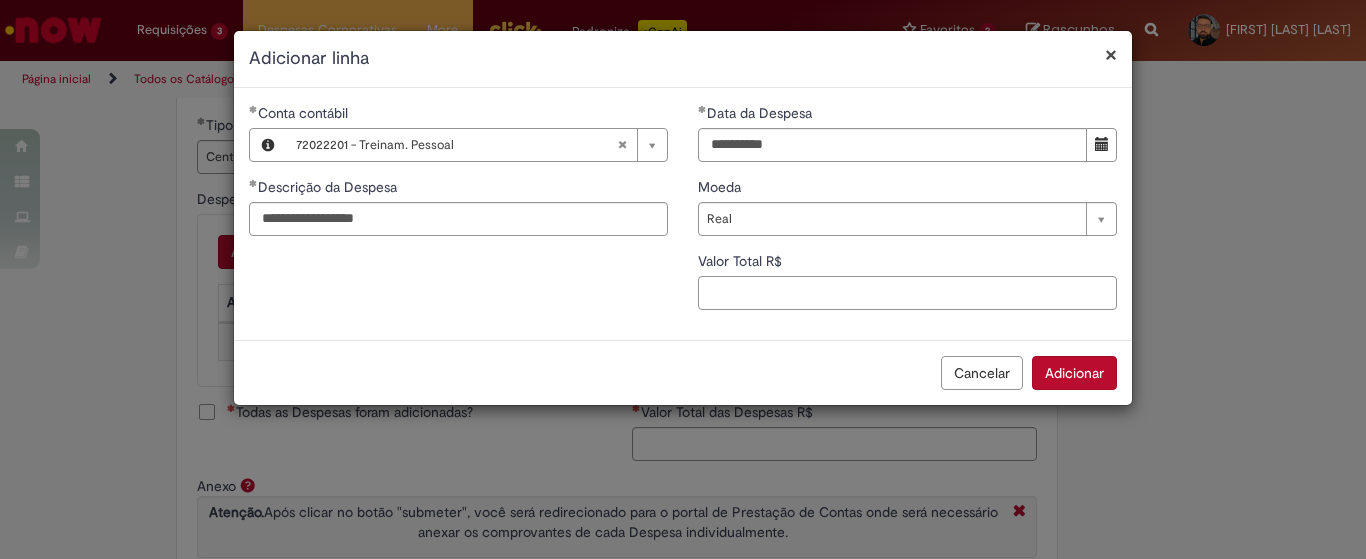 click on "Valor Total R$" at bounding box center (907, 293) 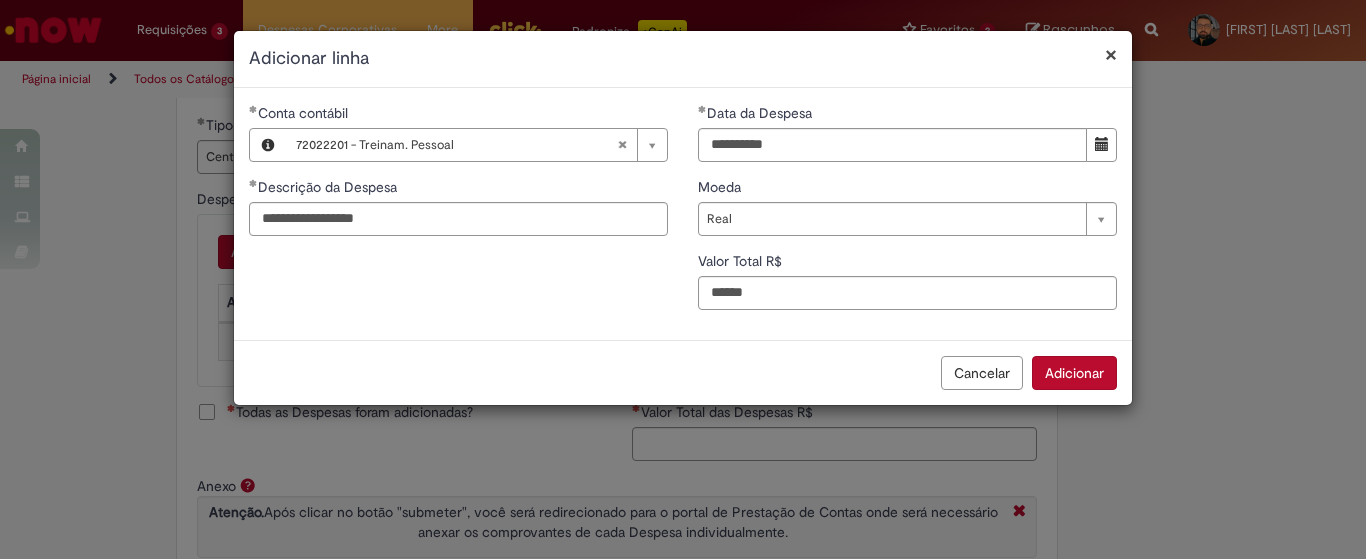 type on "***" 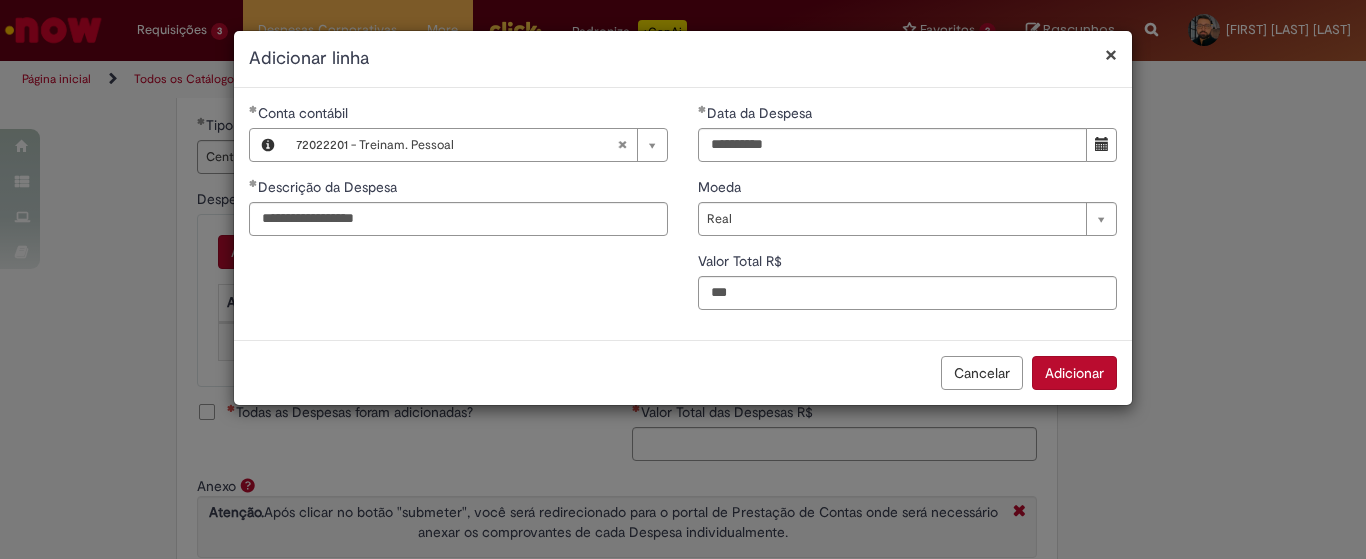 click on "Adicionar" at bounding box center (1074, 373) 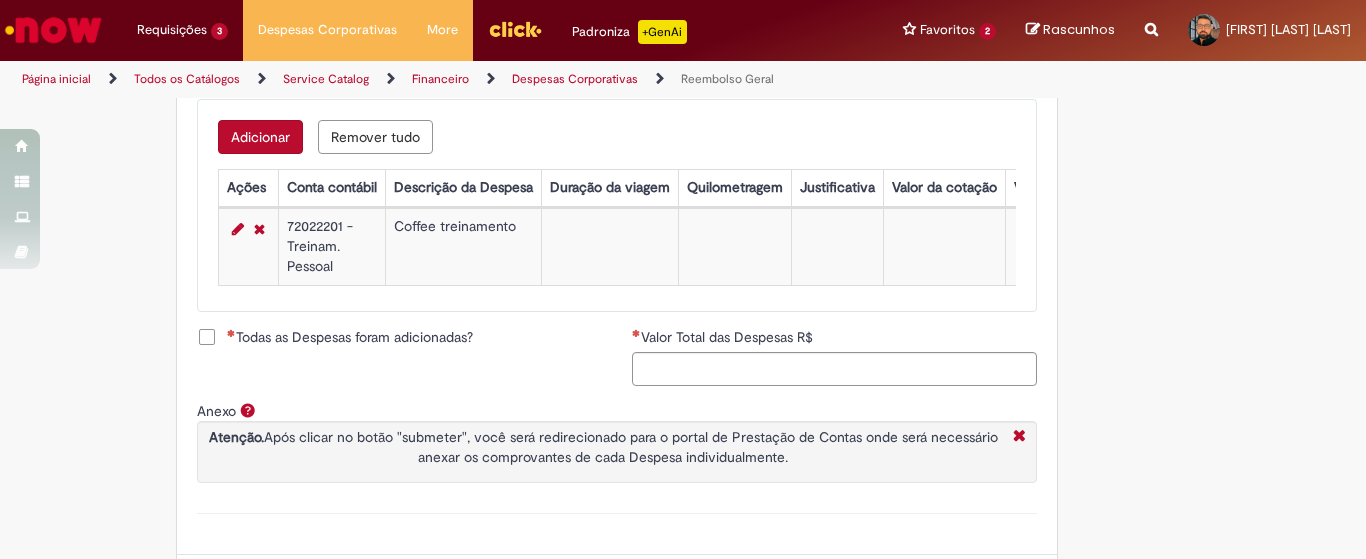 scroll, scrollTop: 977, scrollLeft: 0, axis: vertical 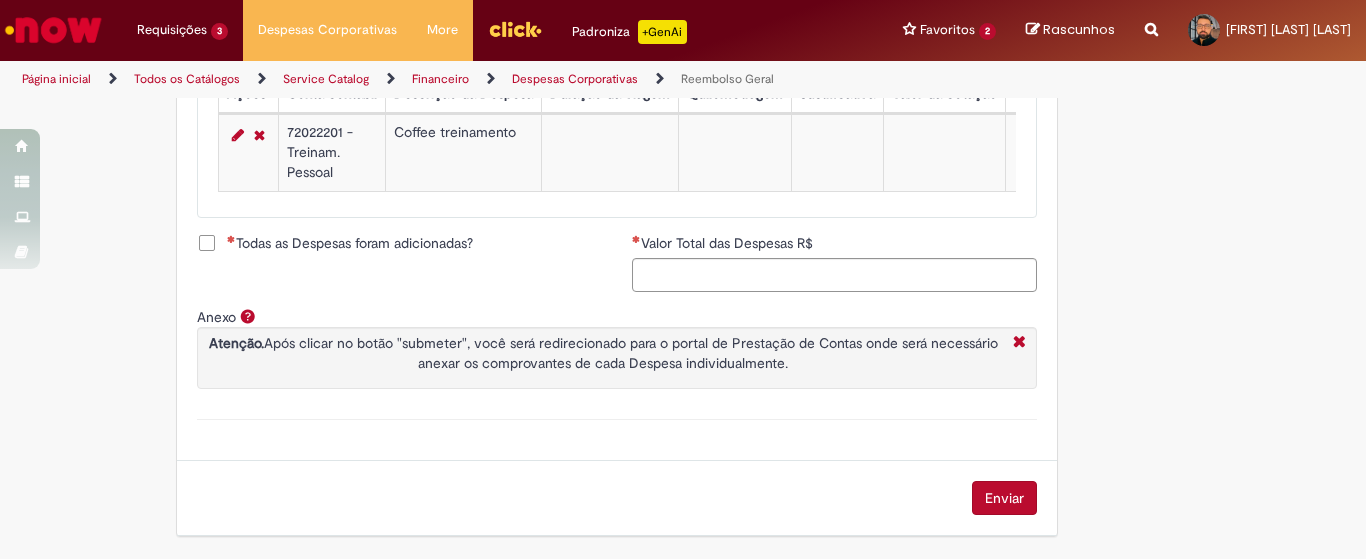 click on "Todas as Despesas foram adicionadas?" at bounding box center (350, 243) 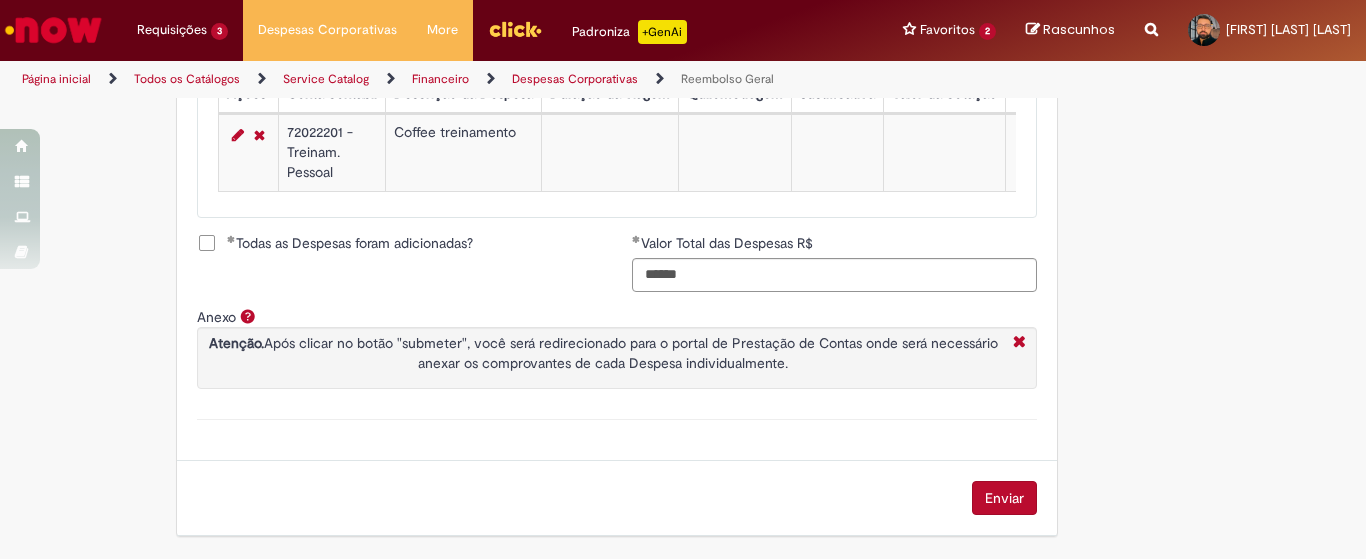 click on "Enviar" at bounding box center (1004, 498) 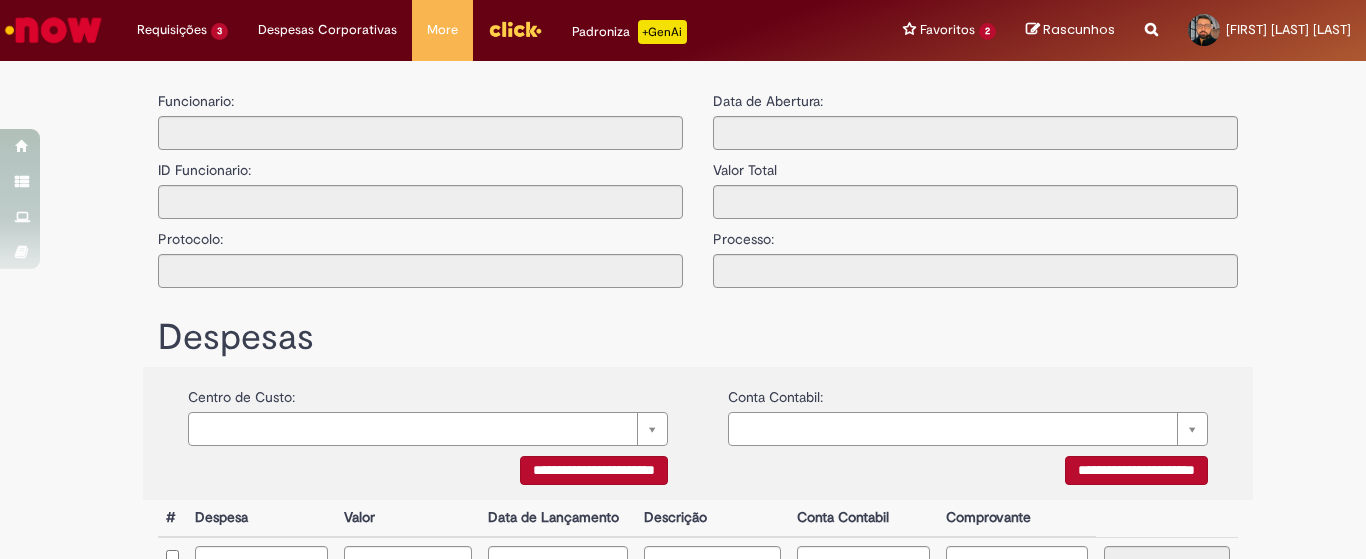 scroll, scrollTop: 0, scrollLeft: 0, axis: both 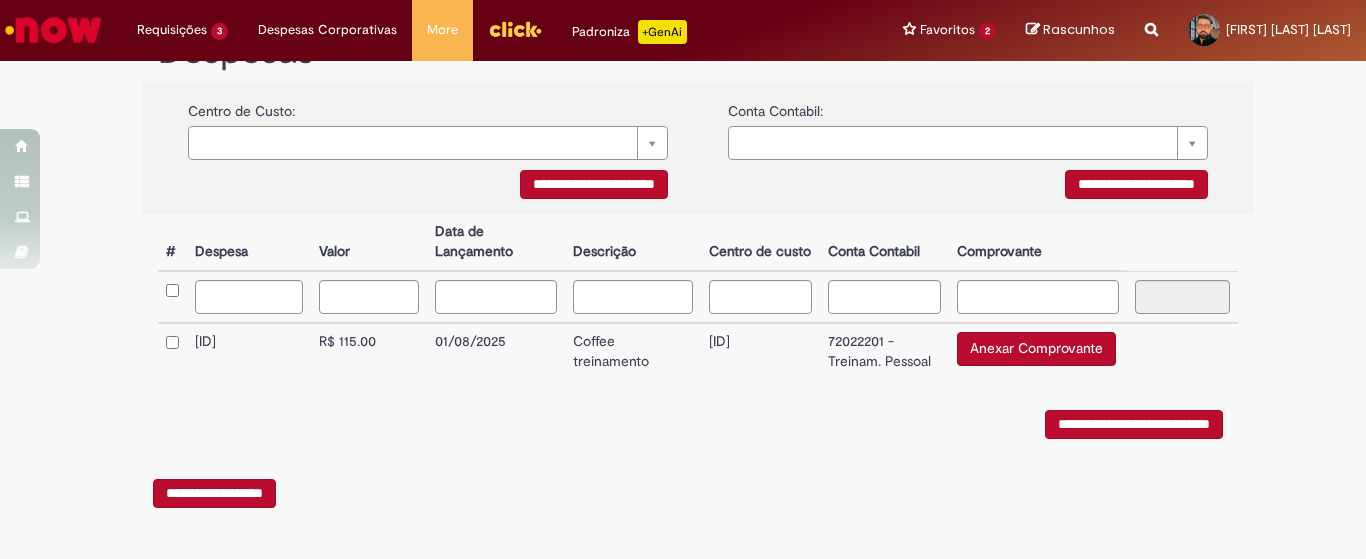 click on "Anexar Comprovante" at bounding box center (1036, 349) 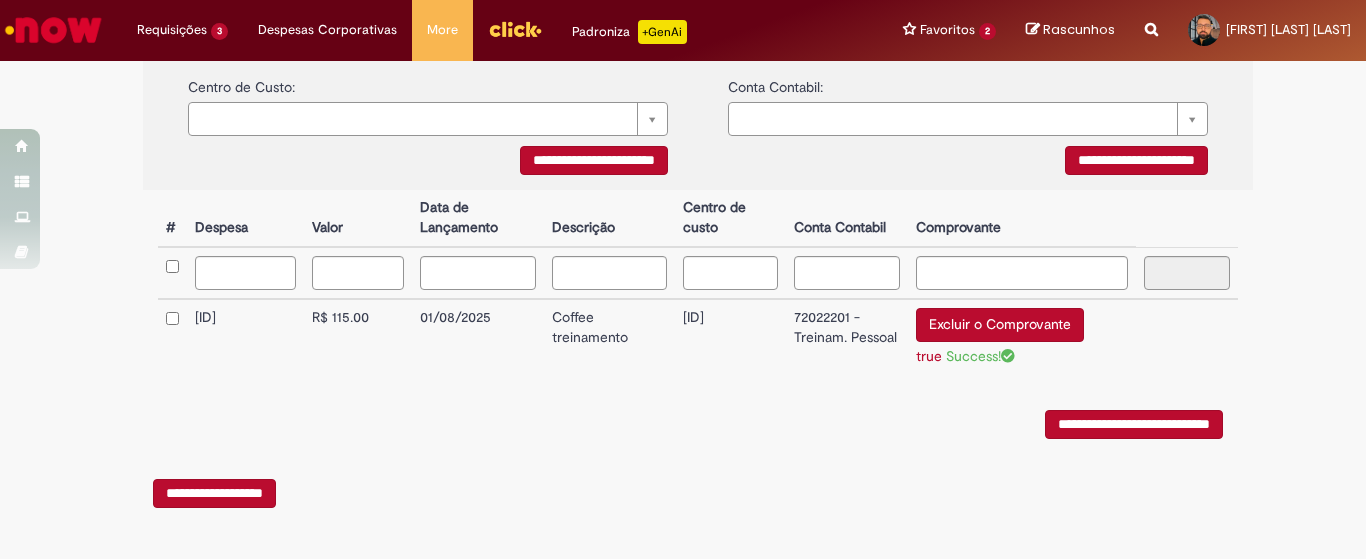 click on "**********" at bounding box center [1134, 424] 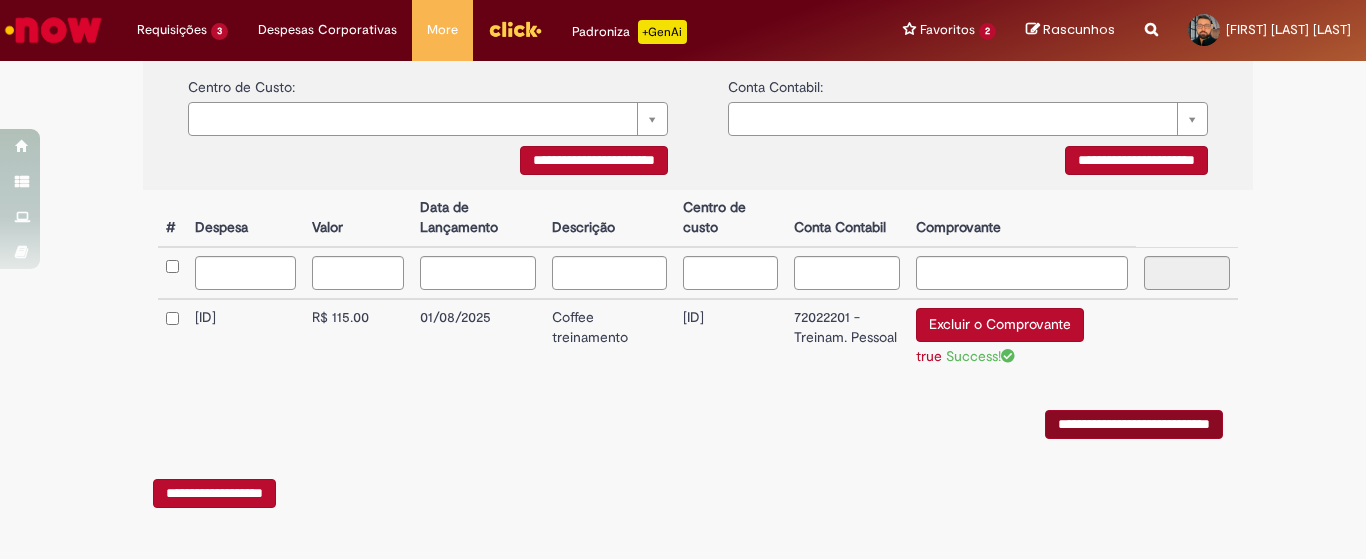 scroll, scrollTop: 0, scrollLeft: 0, axis: both 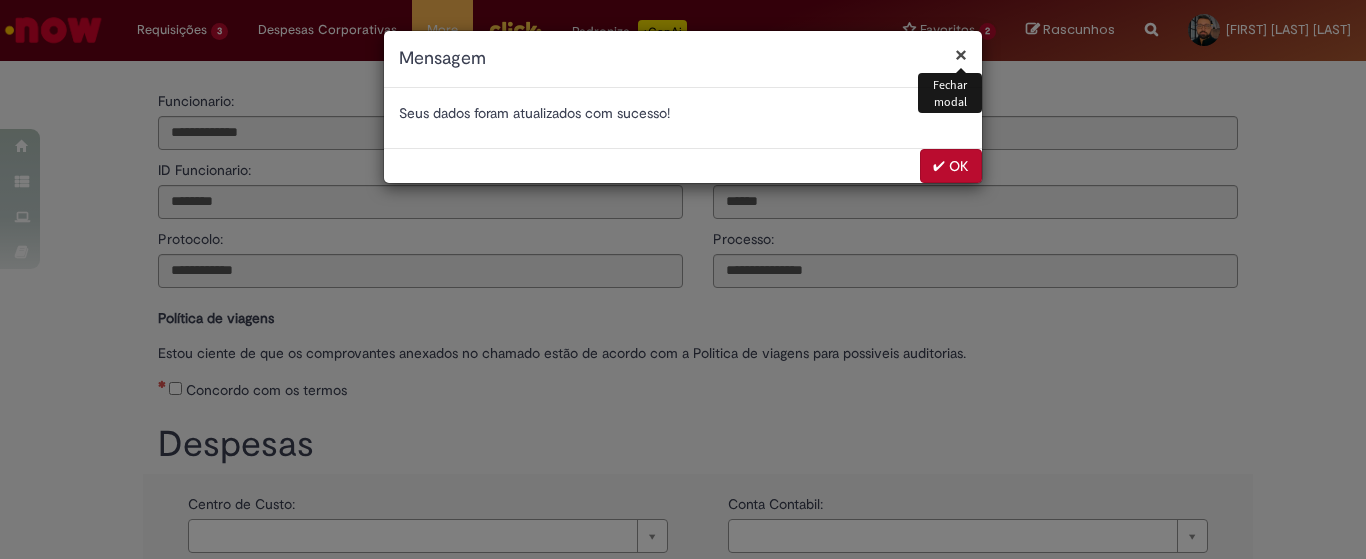 click on "✔ OK" at bounding box center (951, 166) 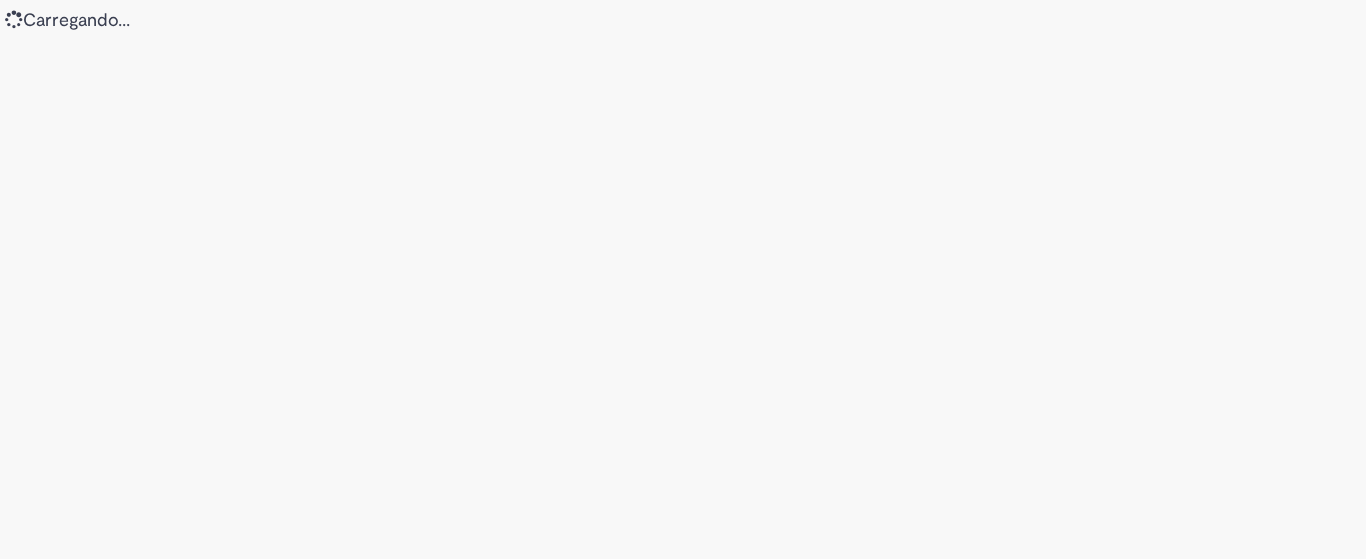 scroll, scrollTop: 0, scrollLeft: 0, axis: both 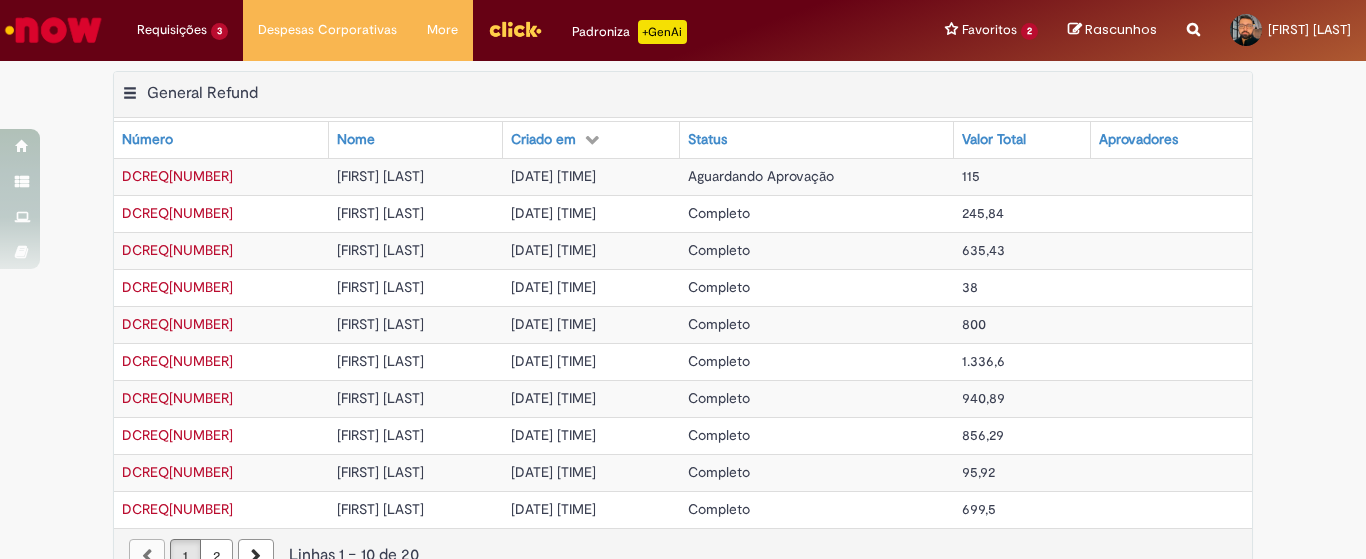 click on "DCREQ[NUMBER]" at bounding box center (177, 176) 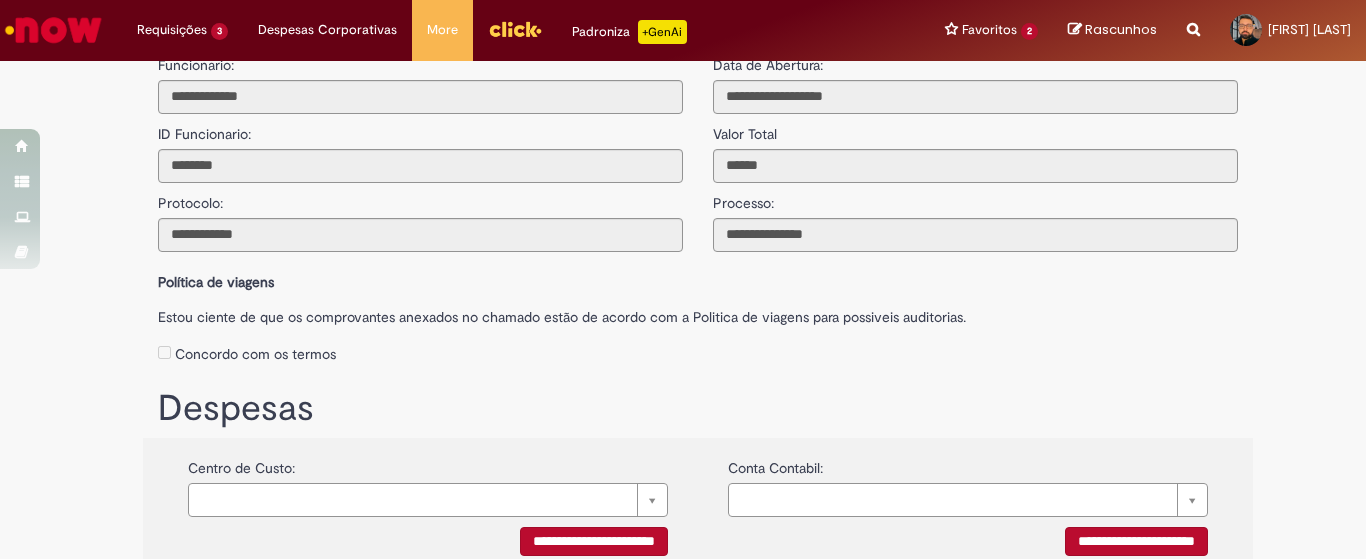 scroll, scrollTop: 0, scrollLeft: 0, axis: both 